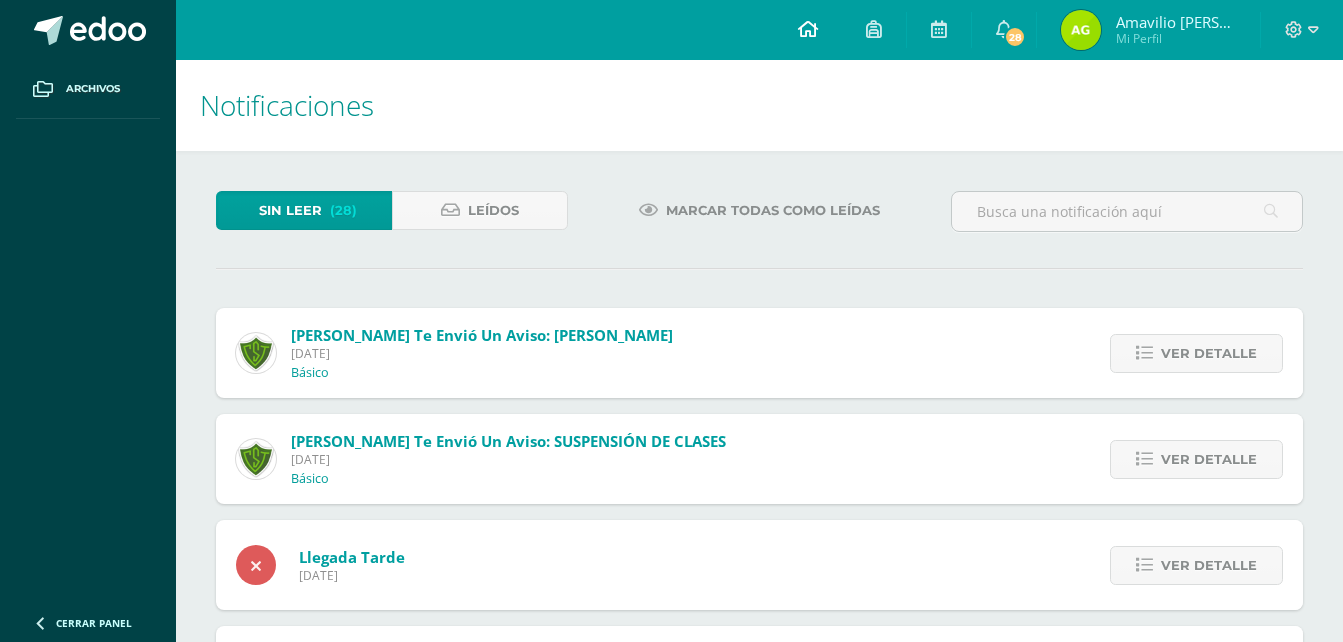 scroll, scrollTop: 0, scrollLeft: 0, axis: both 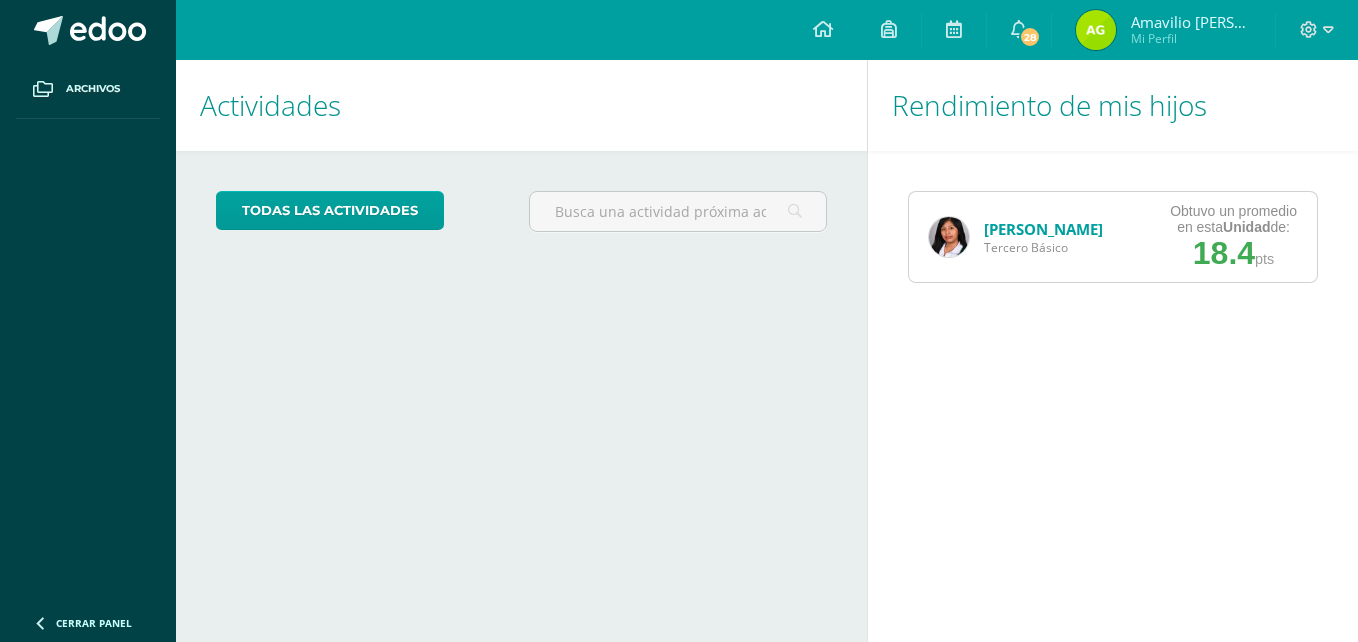 click at bounding box center (949, 237) 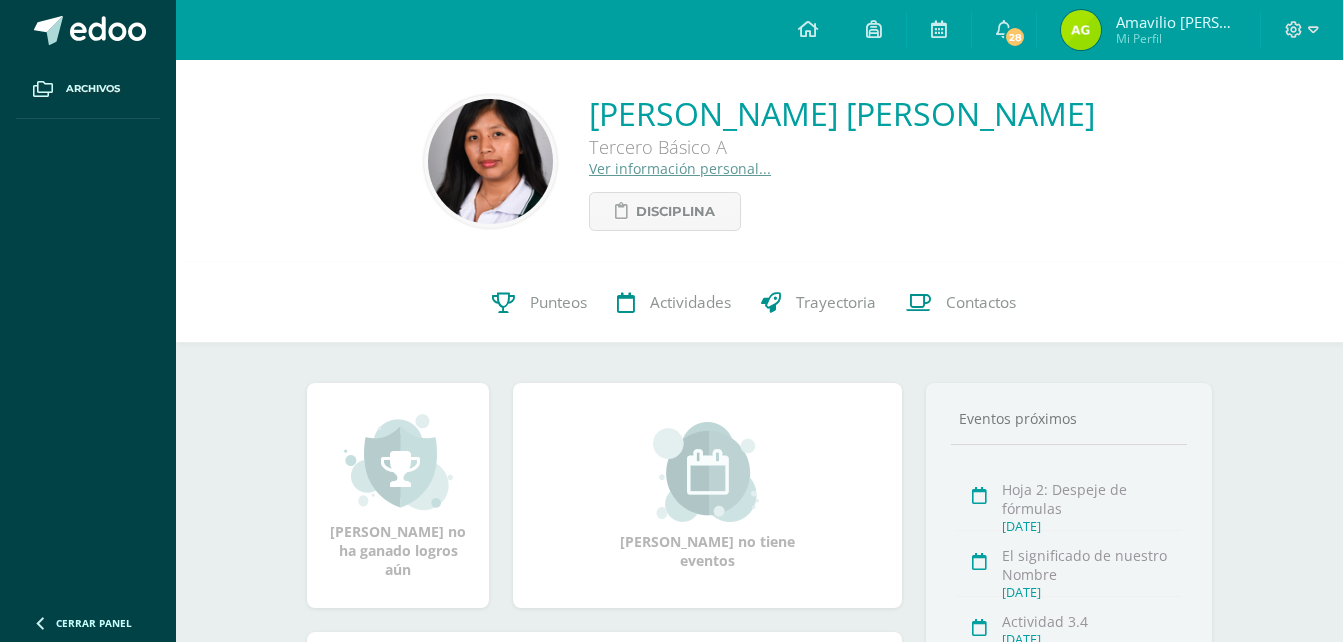 scroll, scrollTop: 0, scrollLeft: 0, axis: both 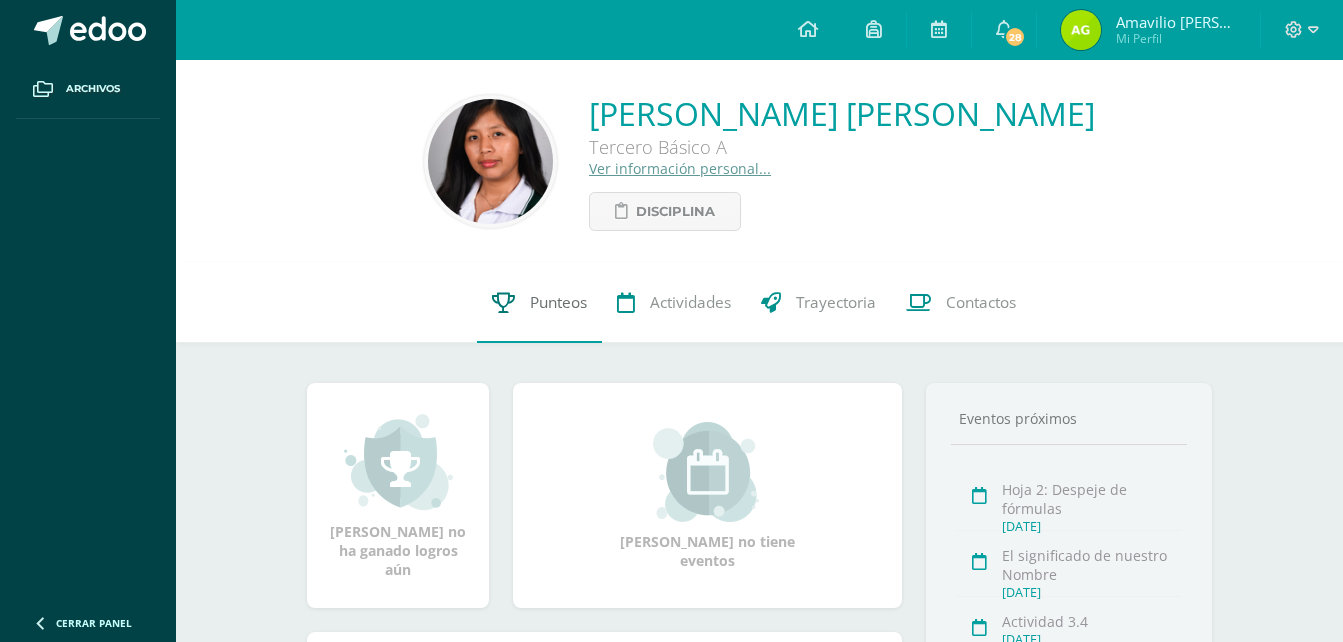 click on "Punteos" at bounding box center (539, 303) 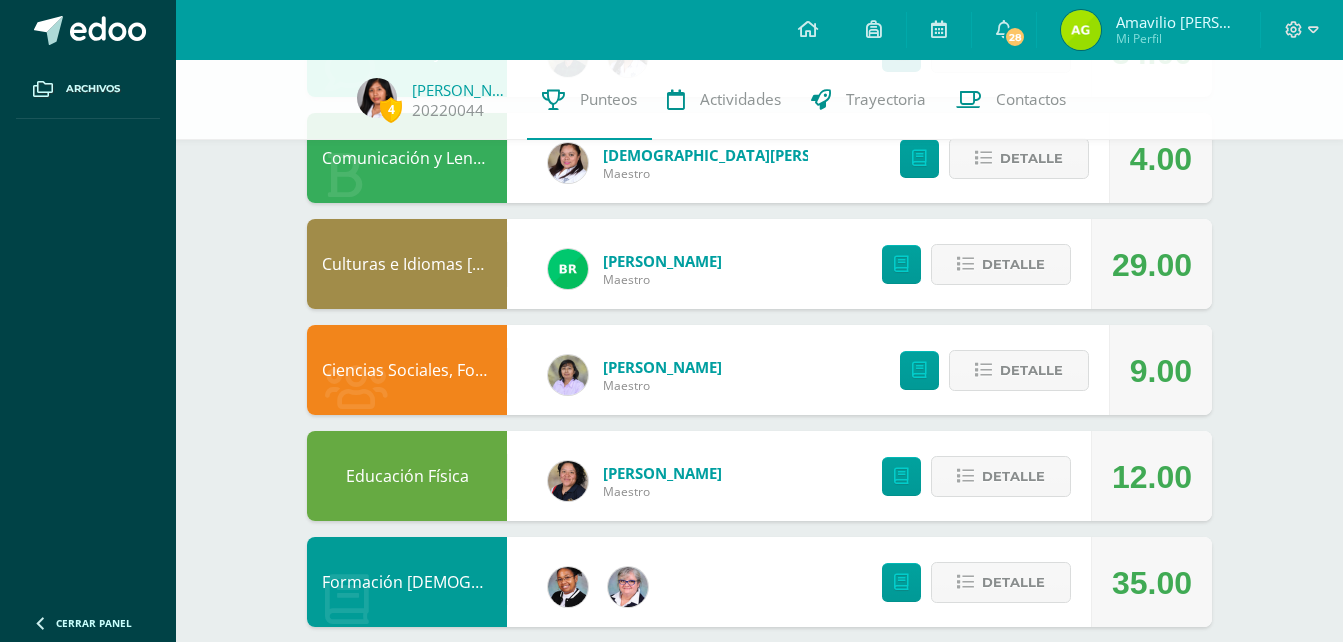scroll, scrollTop: 360, scrollLeft: 0, axis: vertical 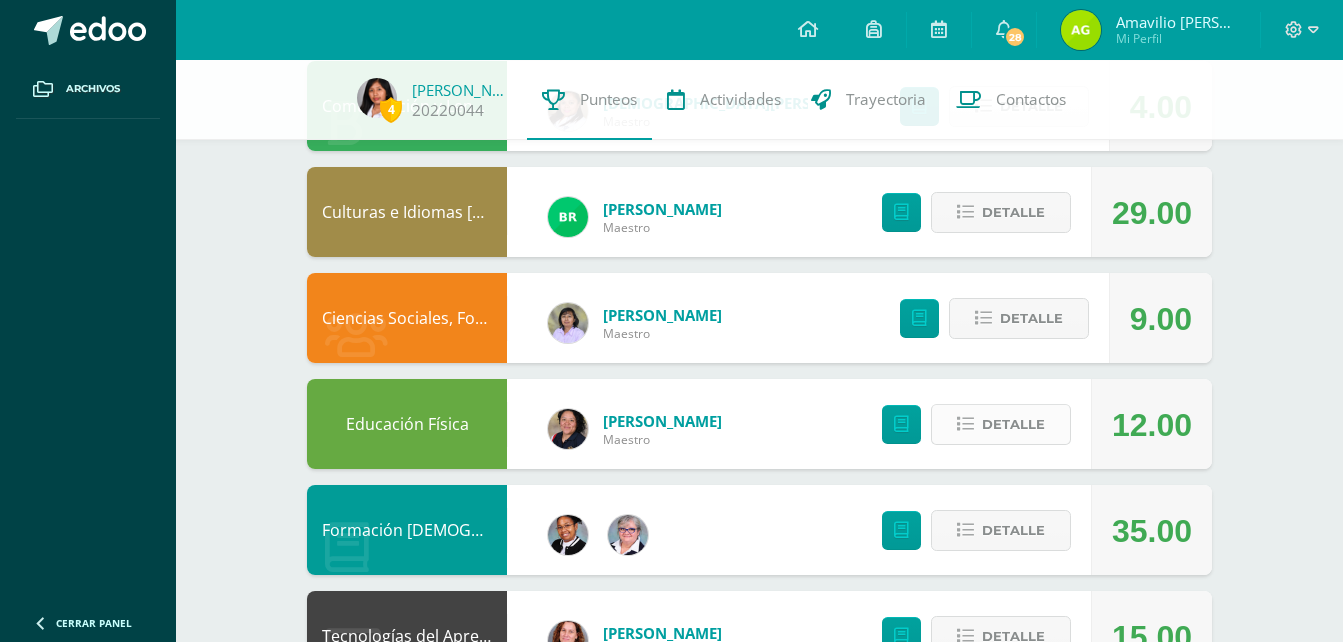 click on "Detalle" at bounding box center (1013, 424) 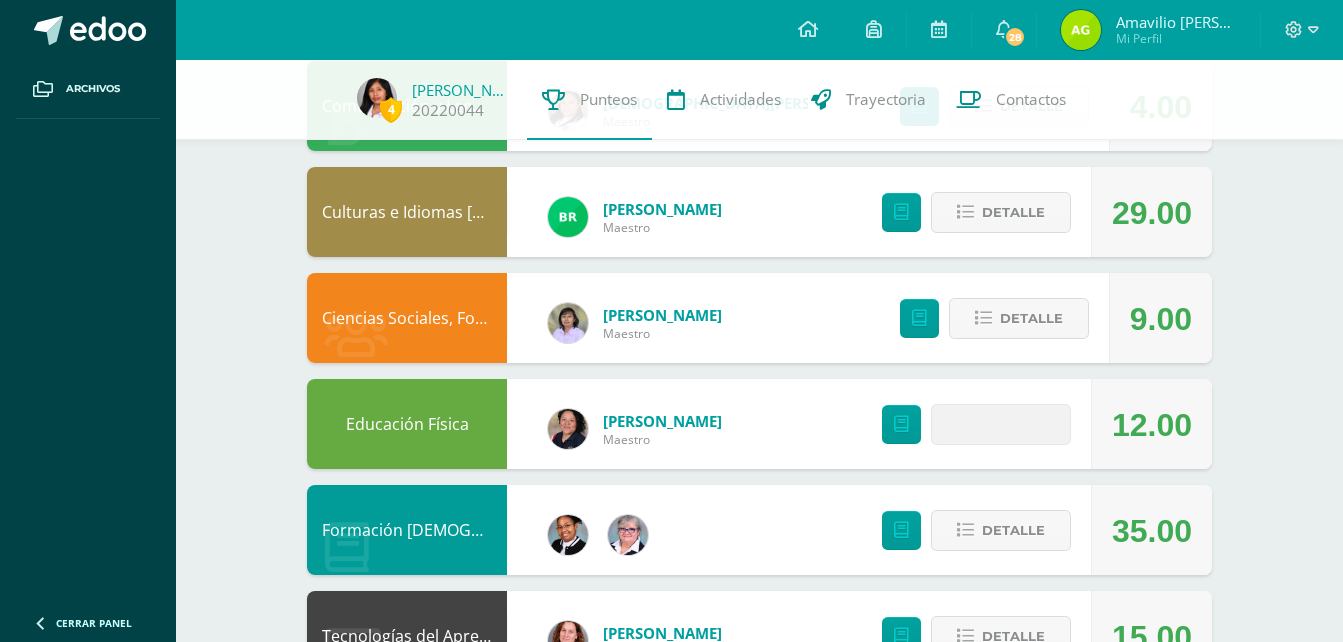 scroll, scrollTop: 531, scrollLeft: 0, axis: vertical 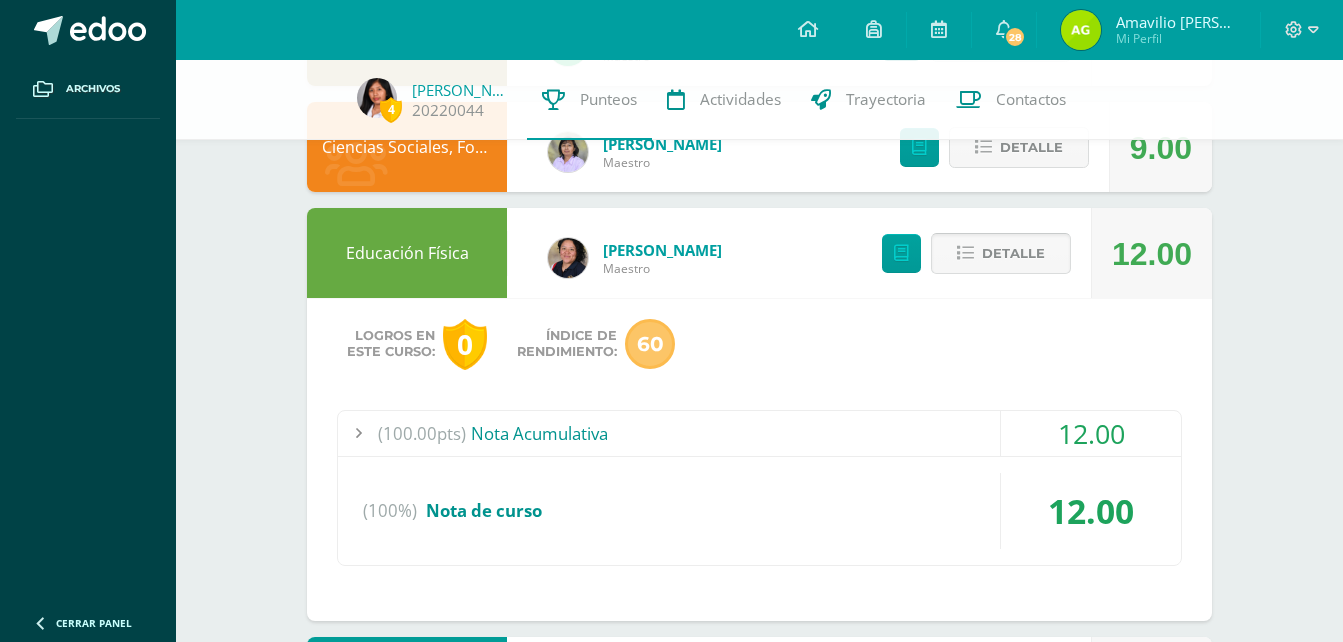 click on "Detalle" at bounding box center (1001, 253) 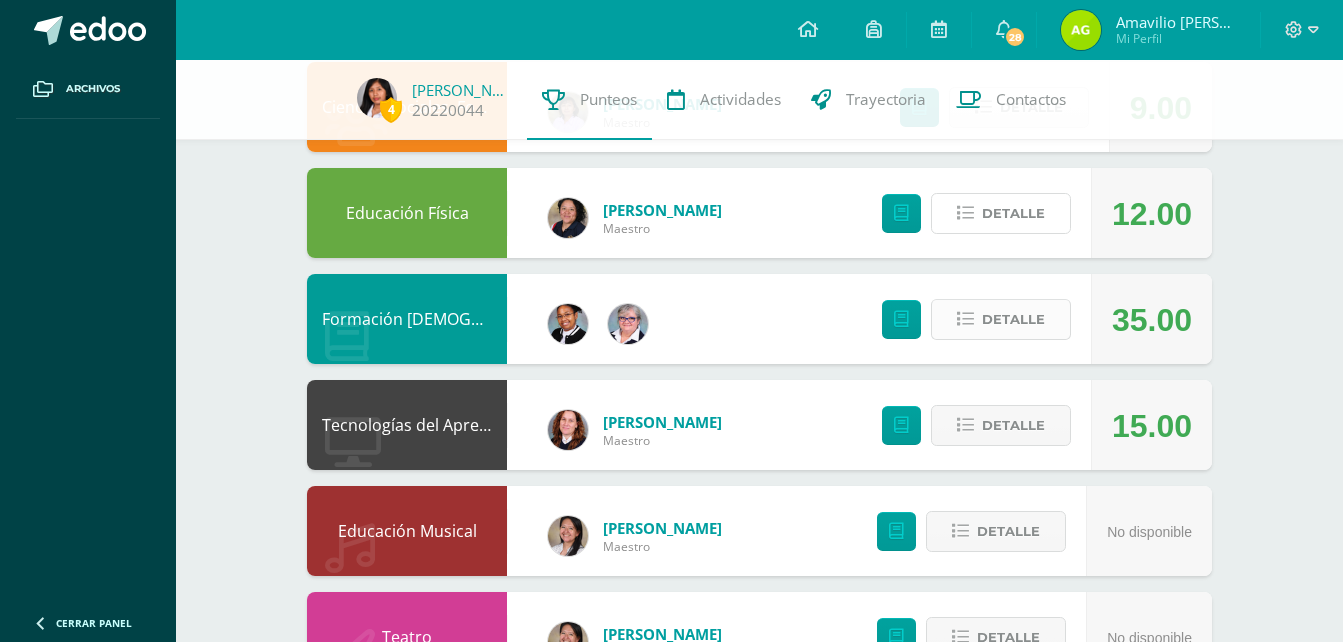 scroll, scrollTop: 572, scrollLeft: 0, axis: vertical 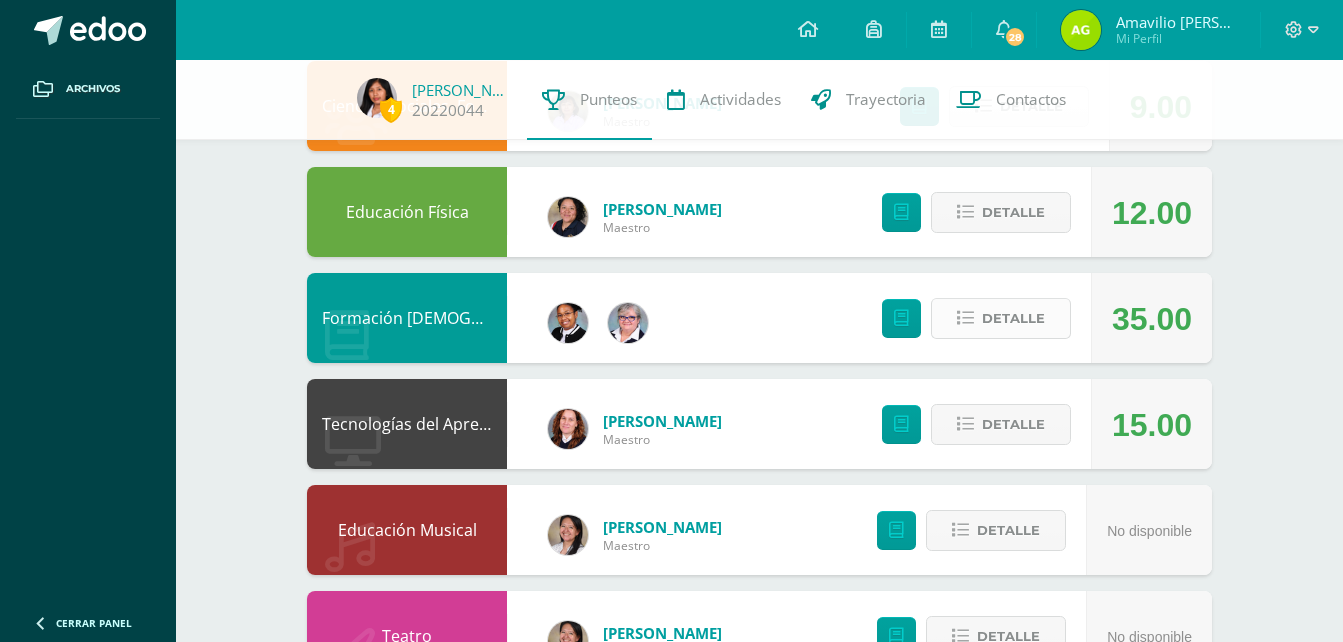 click on "Detalle" at bounding box center [1013, 318] 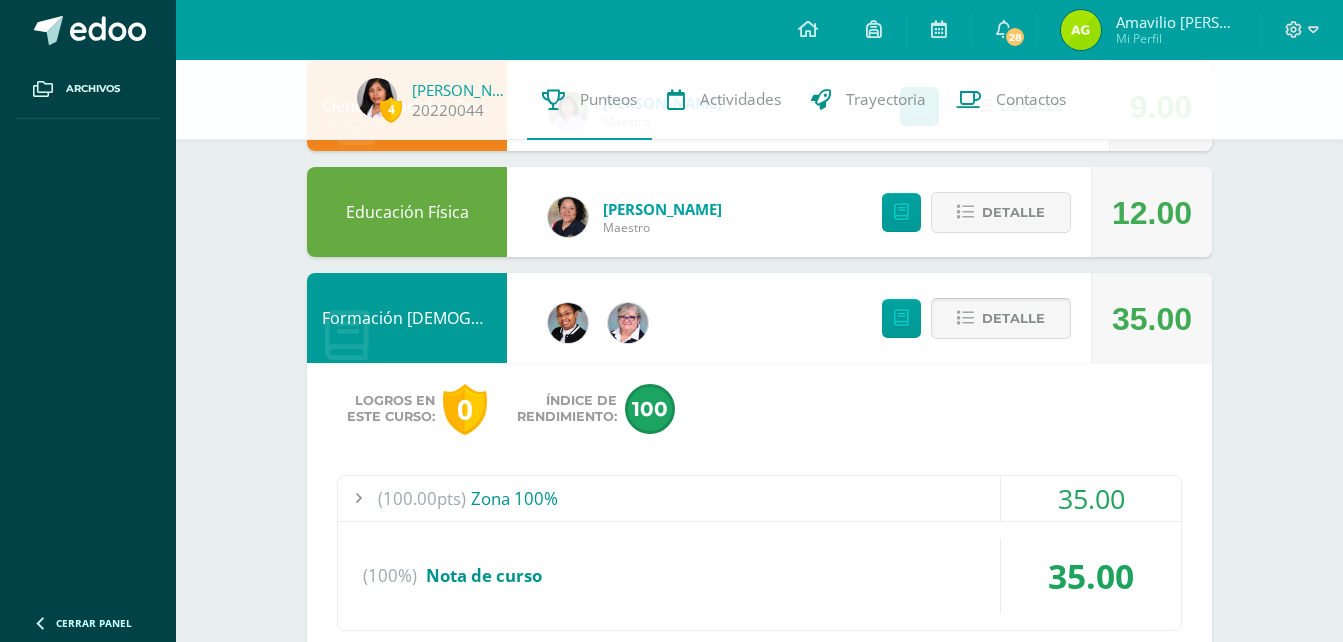 click on "Detalle" at bounding box center (1013, 318) 